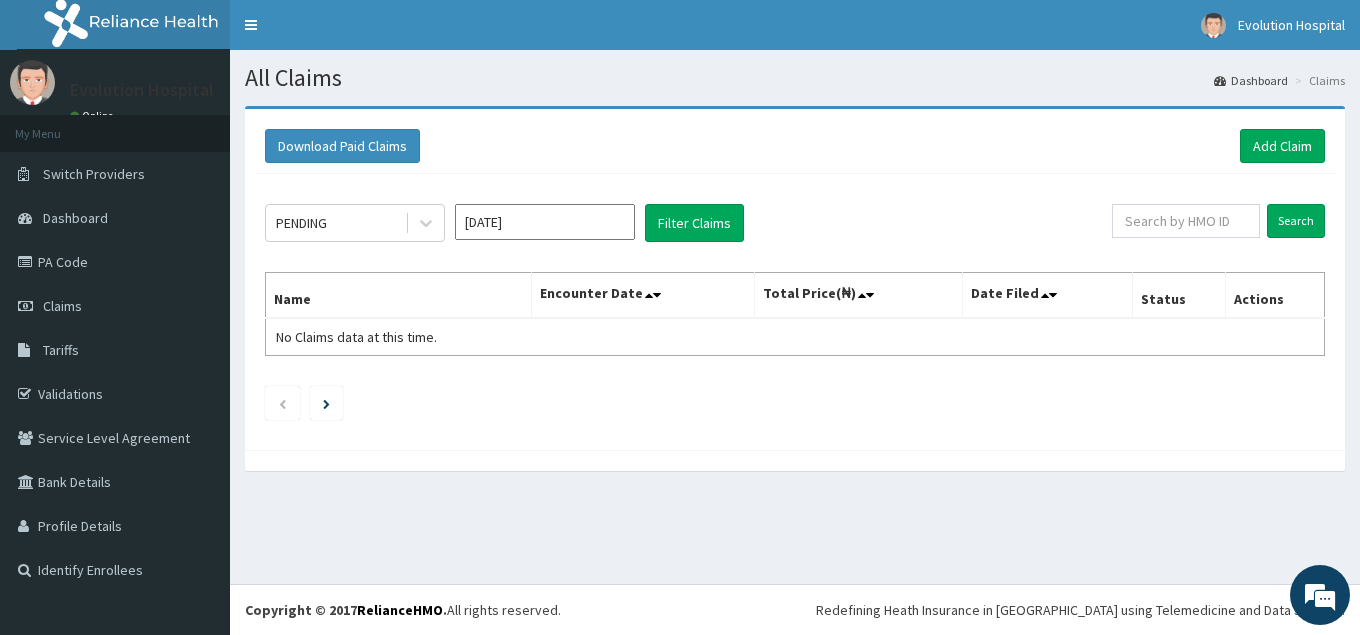 scroll, scrollTop: 0, scrollLeft: 0, axis: both 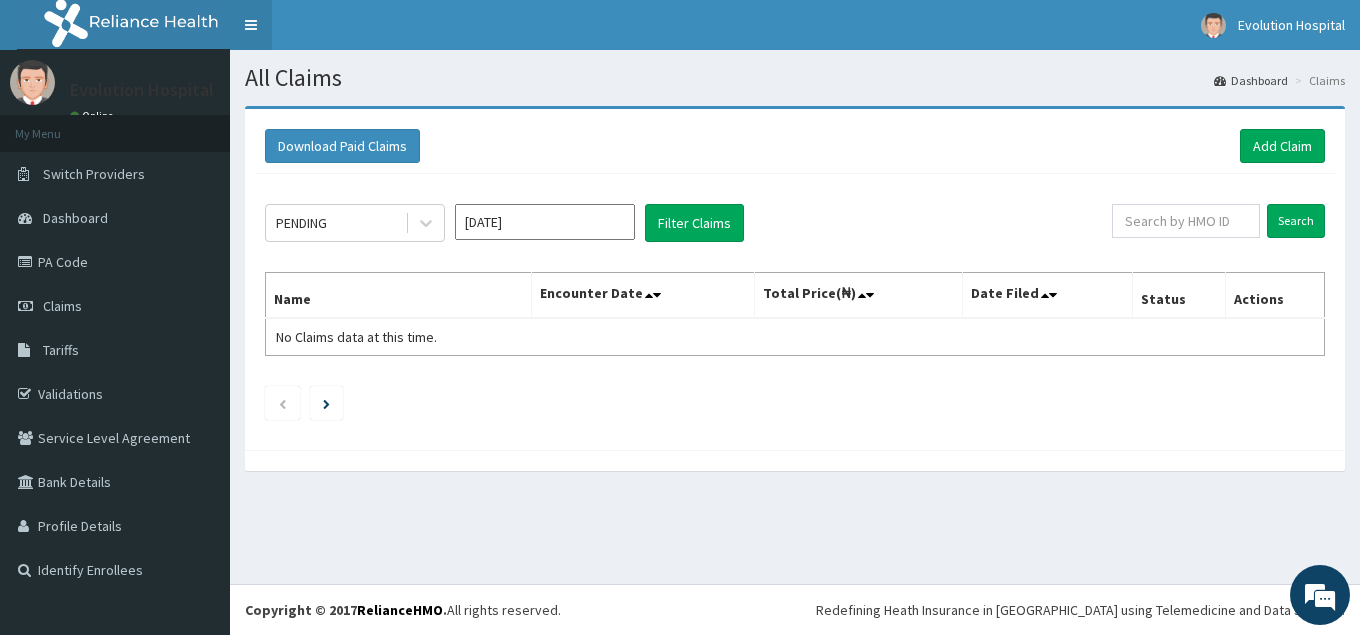 click on "Toggle navigation" at bounding box center [251, 25] 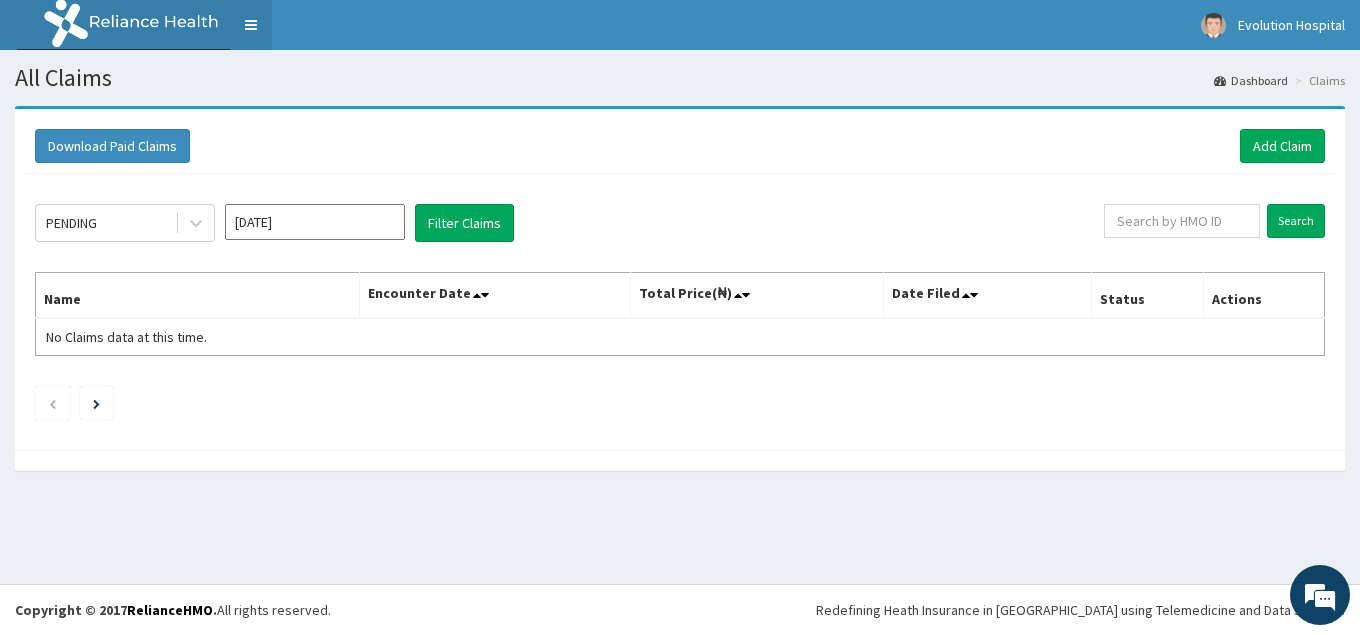 click on "Toggle navigation" at bounding box center [251, 25] 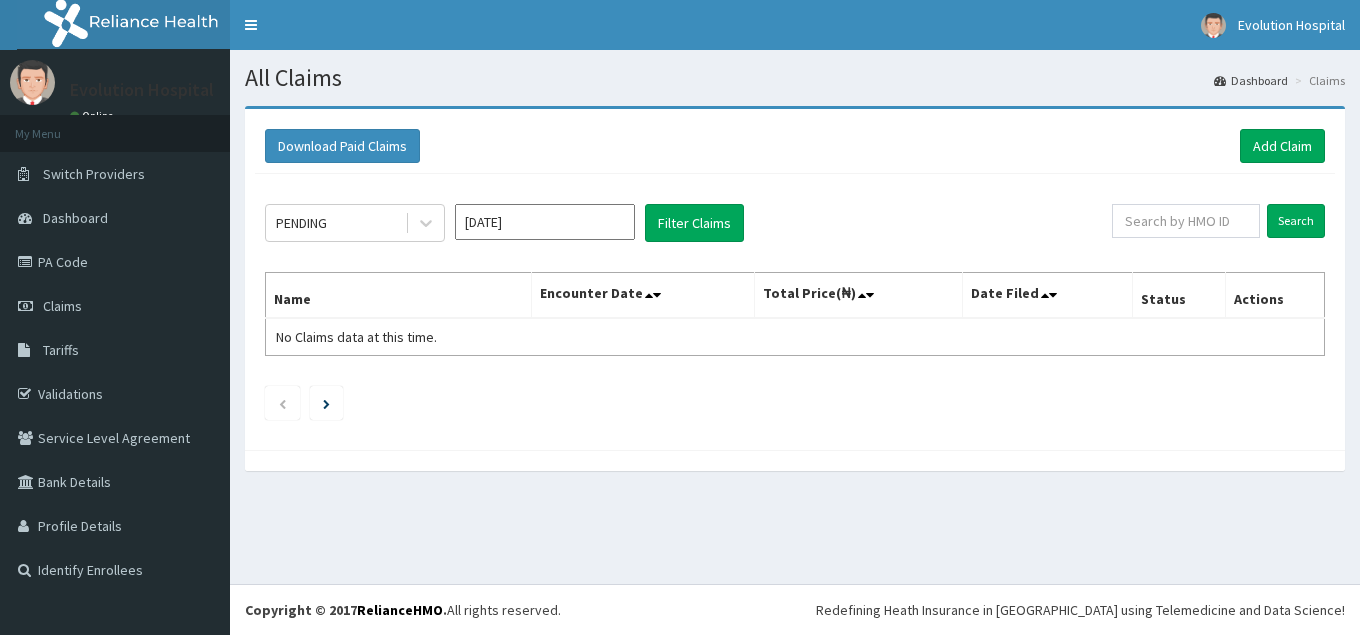 scroll, scrollTop: 0, scrollLeft: 0, axis: both 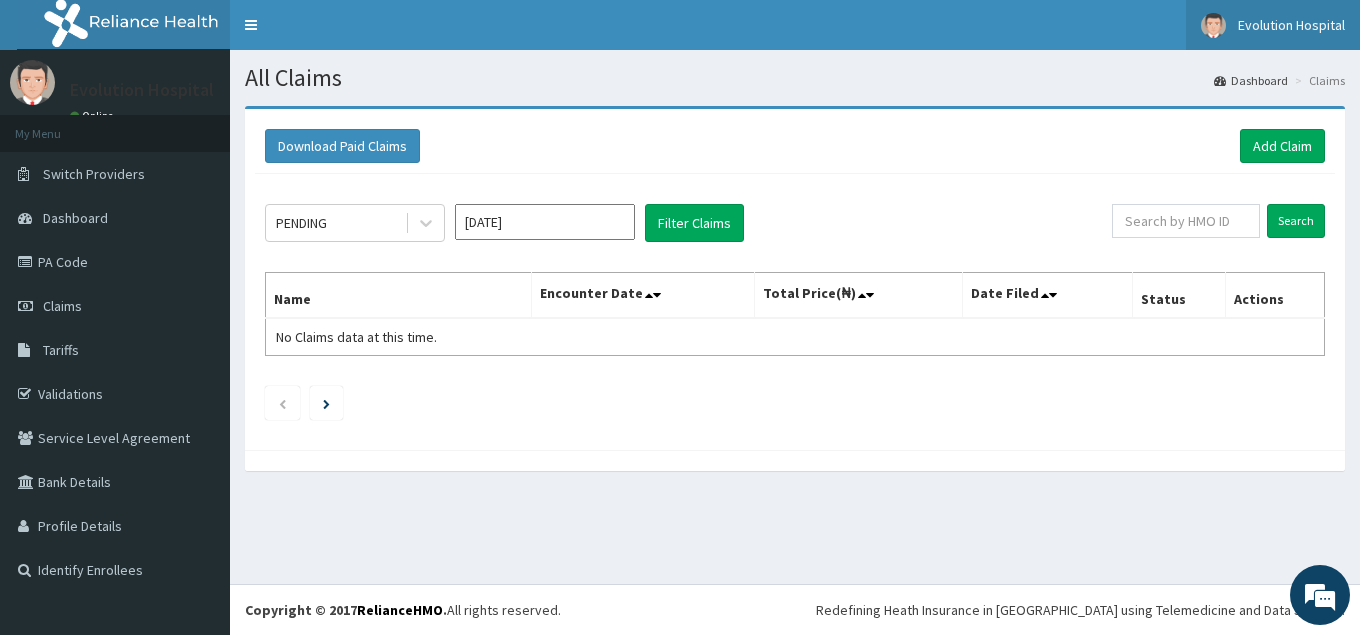 click on "Evolution Hospital" at bounding box center [1291, 25] 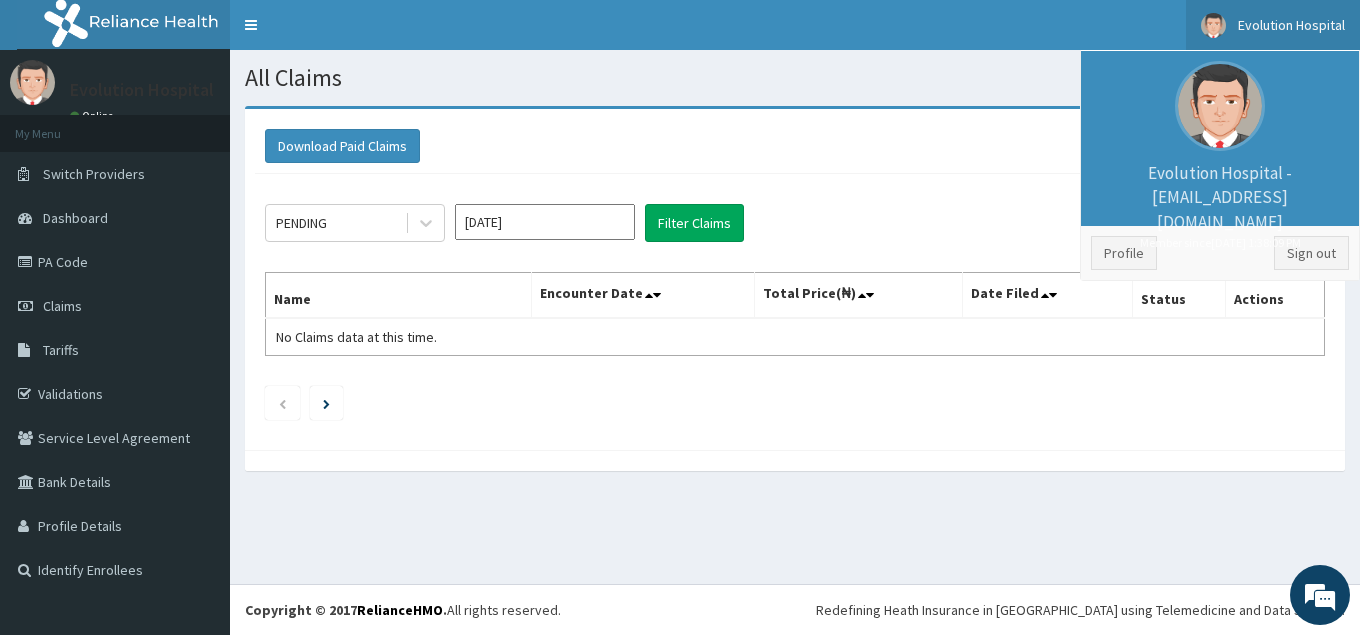 scroll, scrollTop: 0, scrollLeft: 0, axis: both 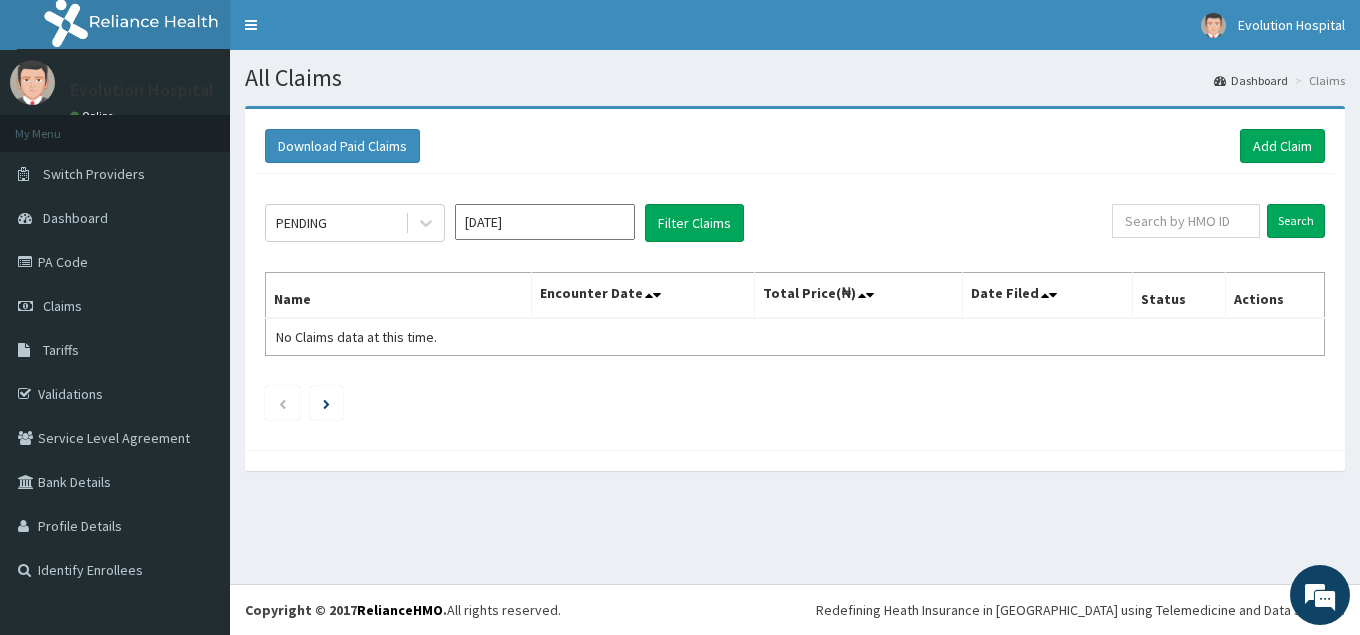 click at bounding box center [32, 82] 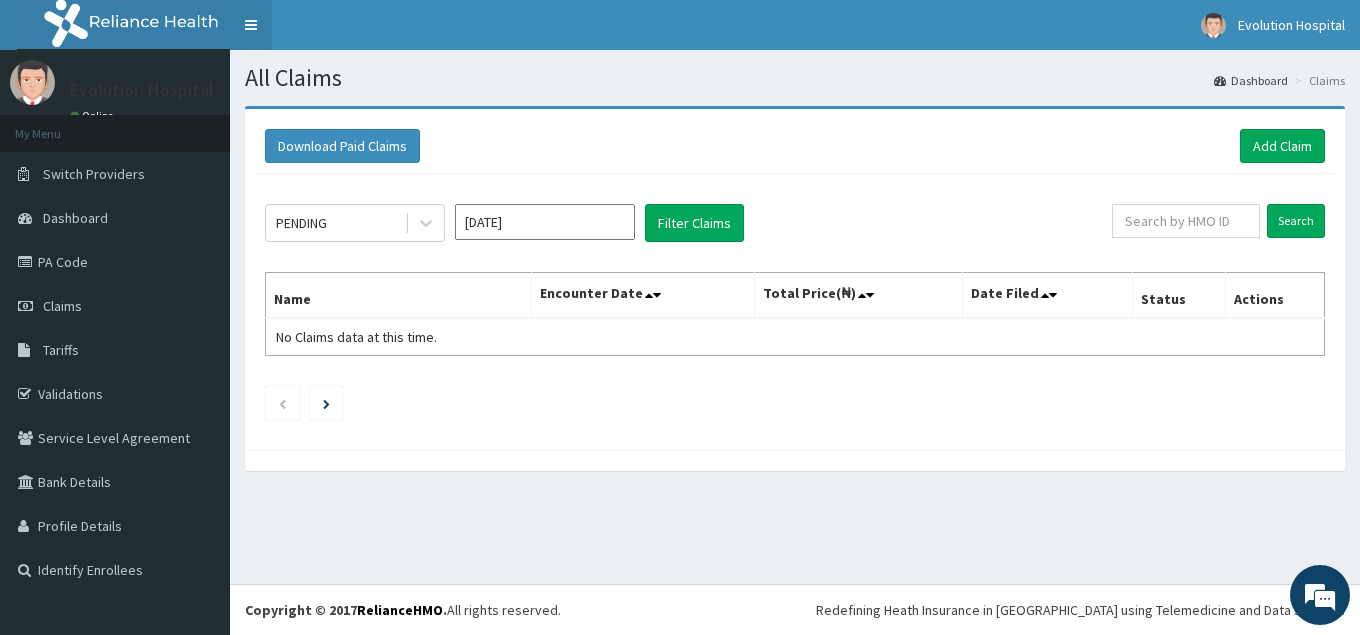 click on "Toggle navigation" at bounding box center (251, 25) 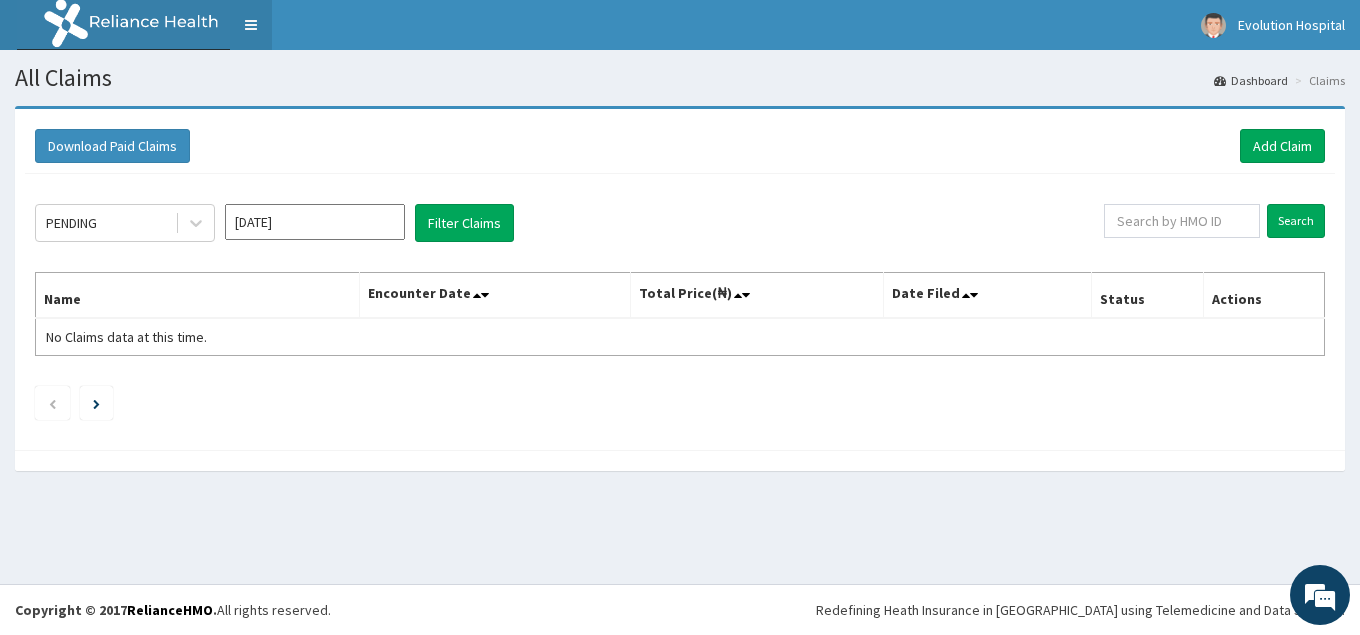 click on "Toggle navigation" at bounding box center (251, 25) 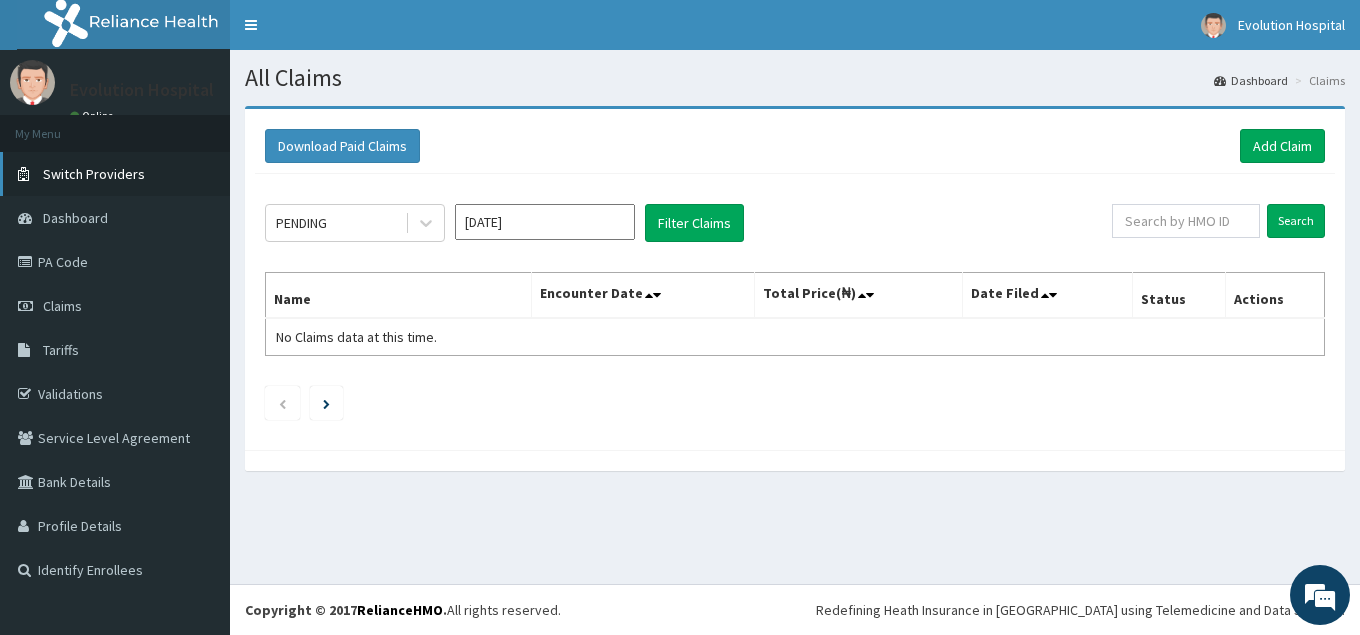 click on "Switch Providers" at bounding box center (94, 174) 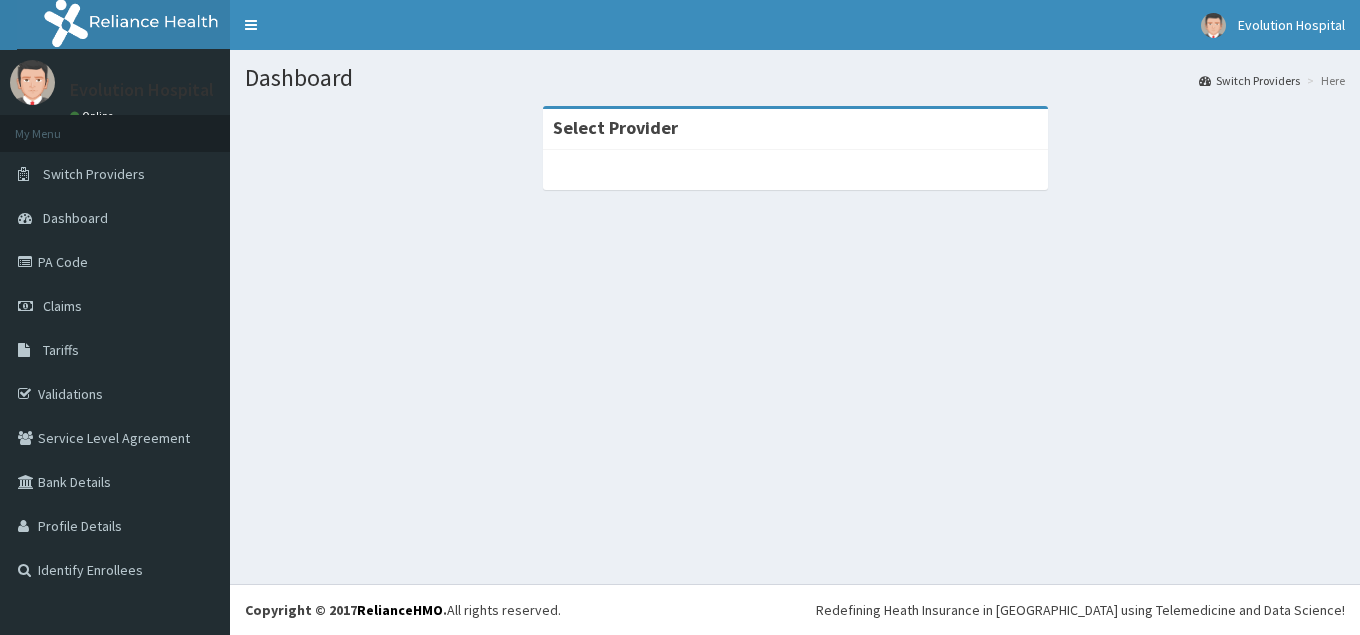 scroll, scrollTop: 0, scrollLeft: 0, axis: both 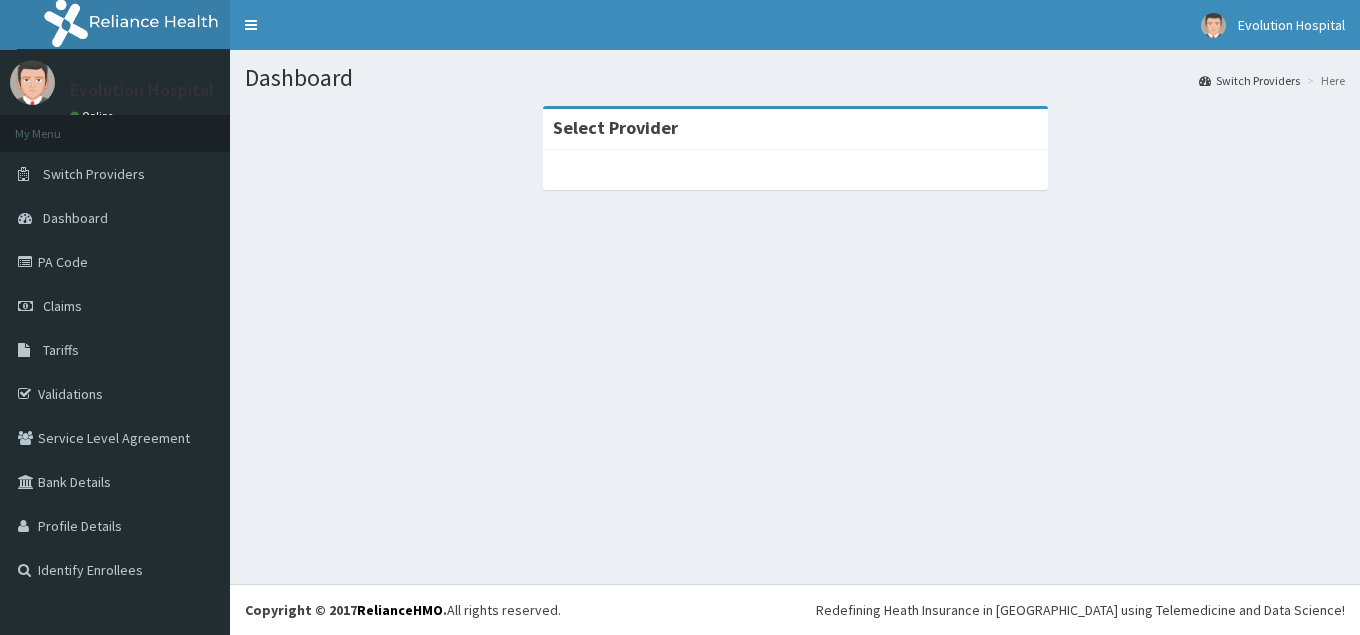 click on "Select Provider" at bounding box center [795, 148] 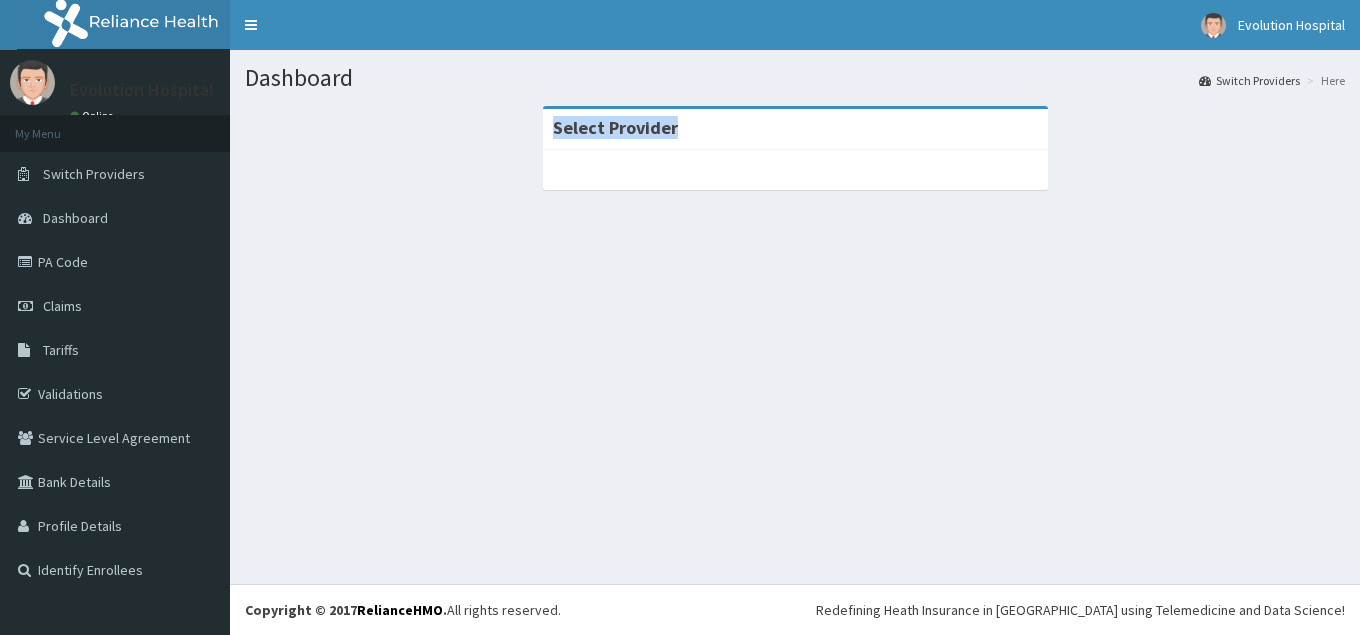 drag, startPoint x: 901, startPoint y: 209, endPoint x: 1006, endPoint y: 265, distance: 119 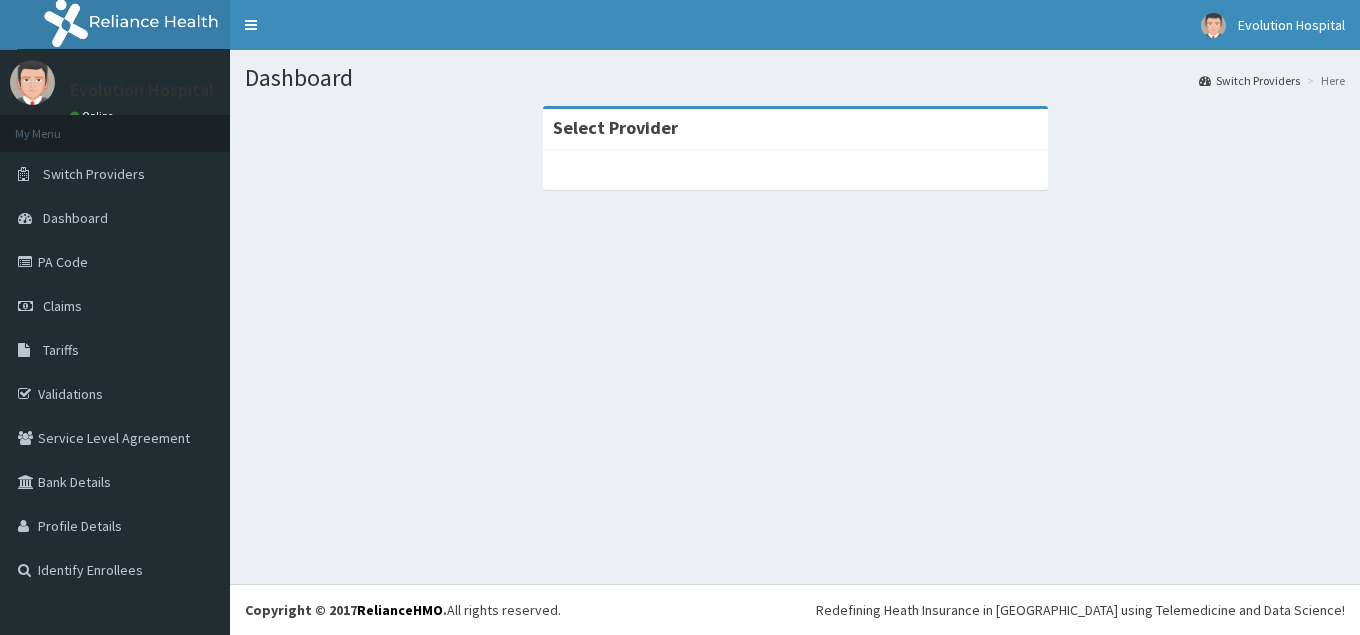 drag, startPoint x: 1006, startPoint y: 265, endPoint x: 398, endPoint y: 126, distance: 623.68665 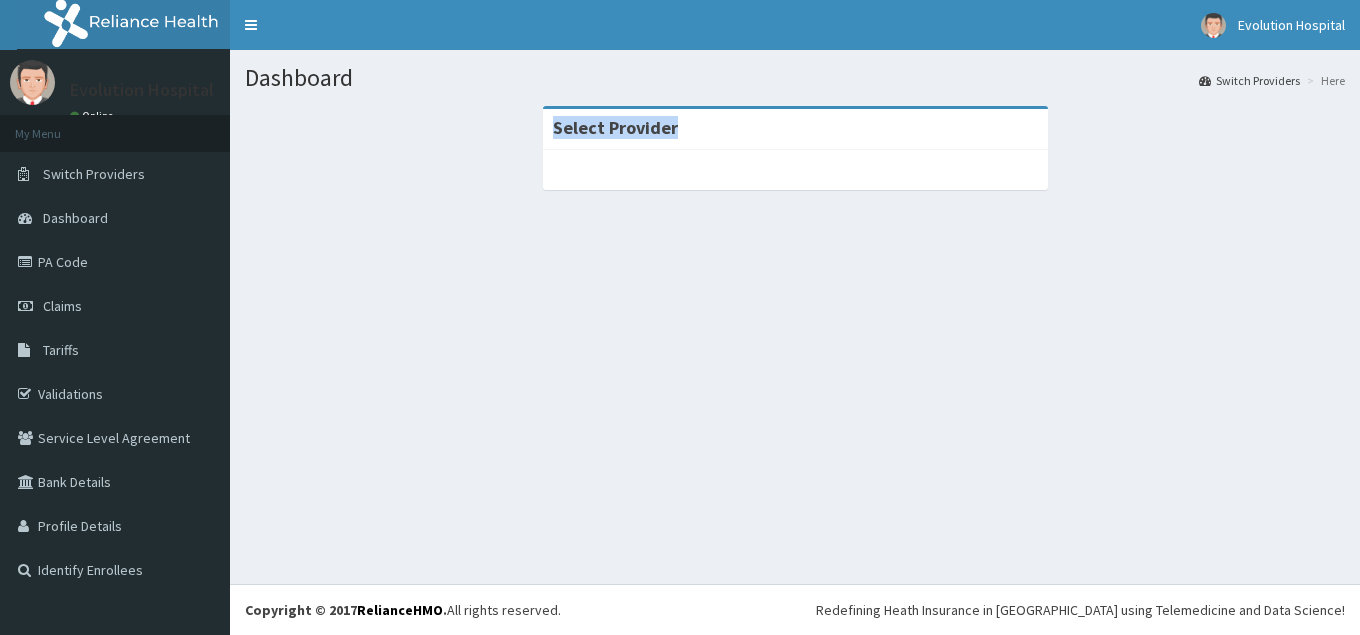 drag, startPoint x: 388, startPoint y: 138, endPoint x: 362, endPoint y: 132, distance: 26.683329 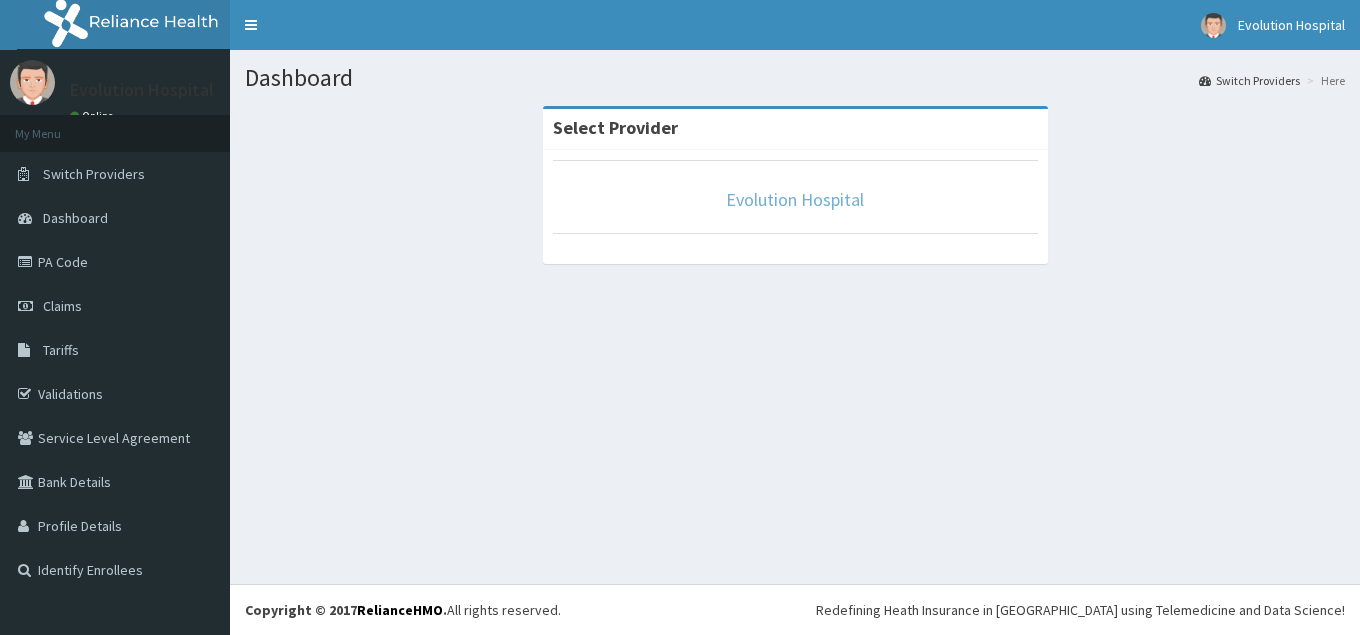 click on "Evolution Hospital" at bounding box center (795, 199) 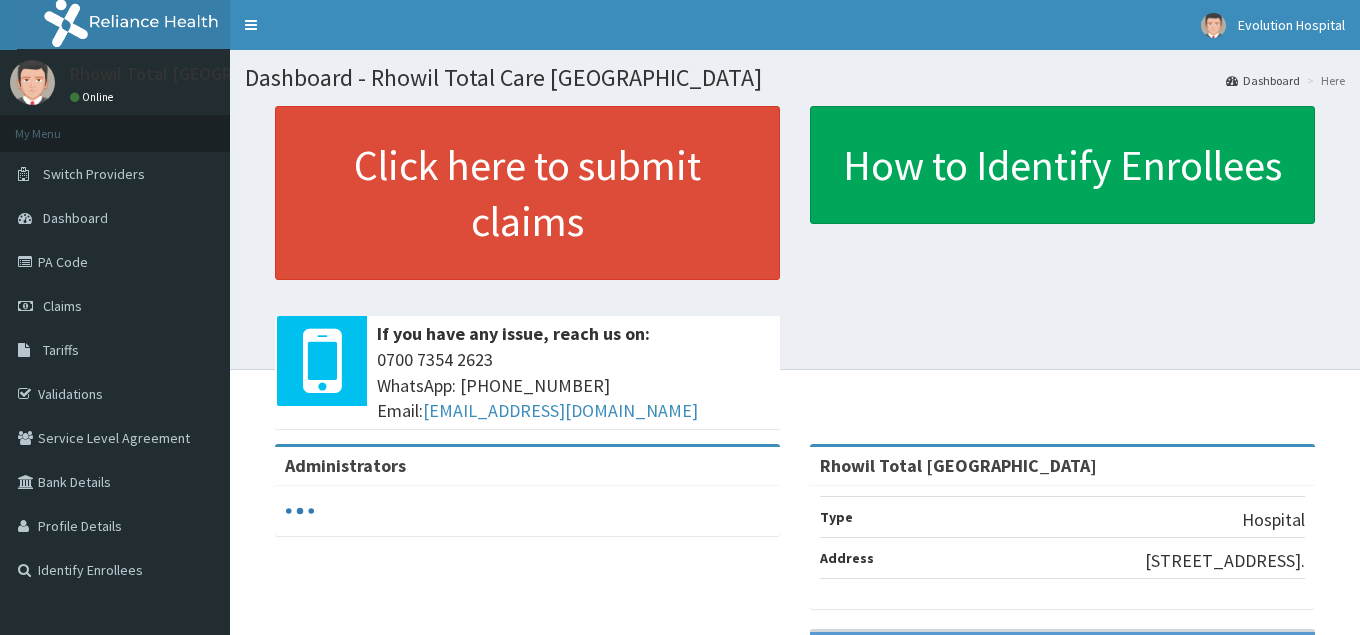 scroll, scrollTop: 0, scrollLeft: 0, axis: both 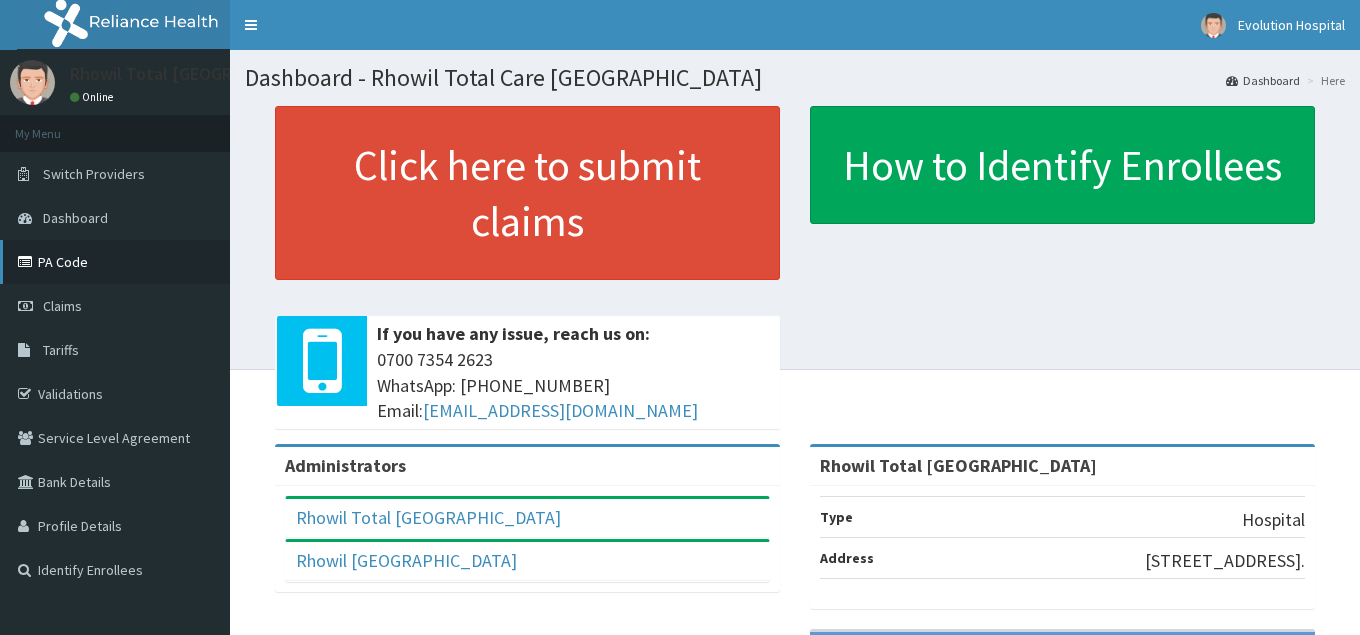 click on "PA Code" at bounding box center [115, 262] 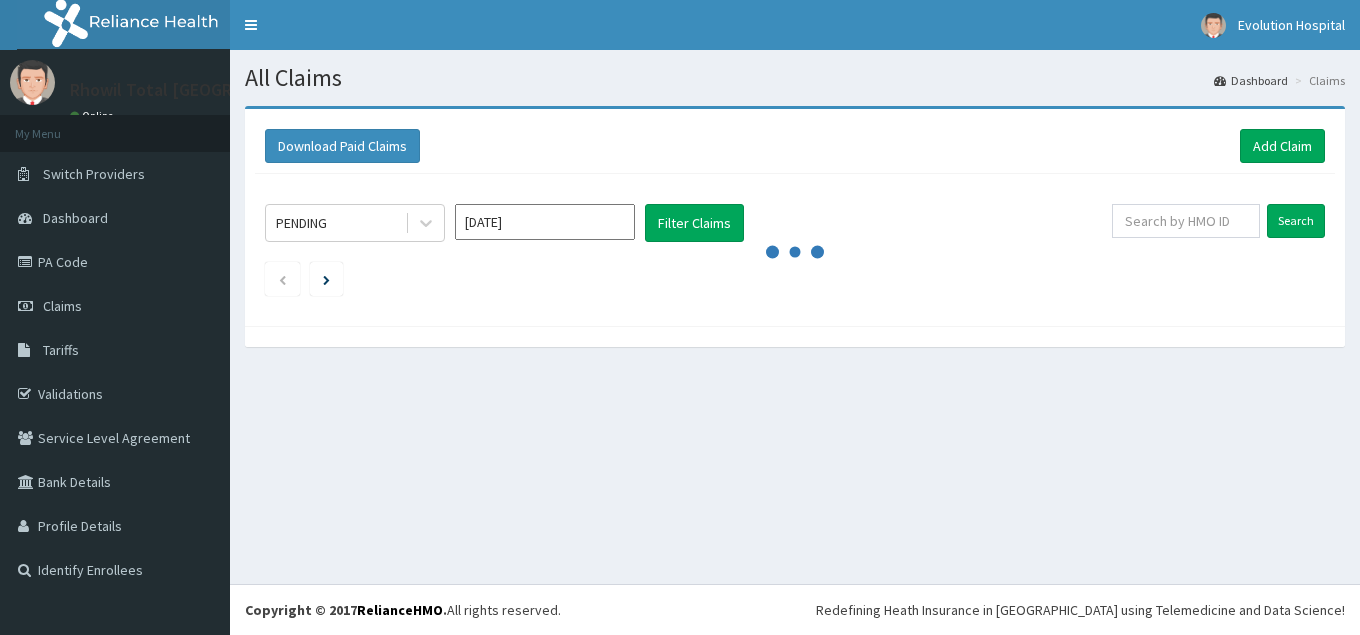 scroll, scrollTop: 0, scrollLeft: 0, axis: both 